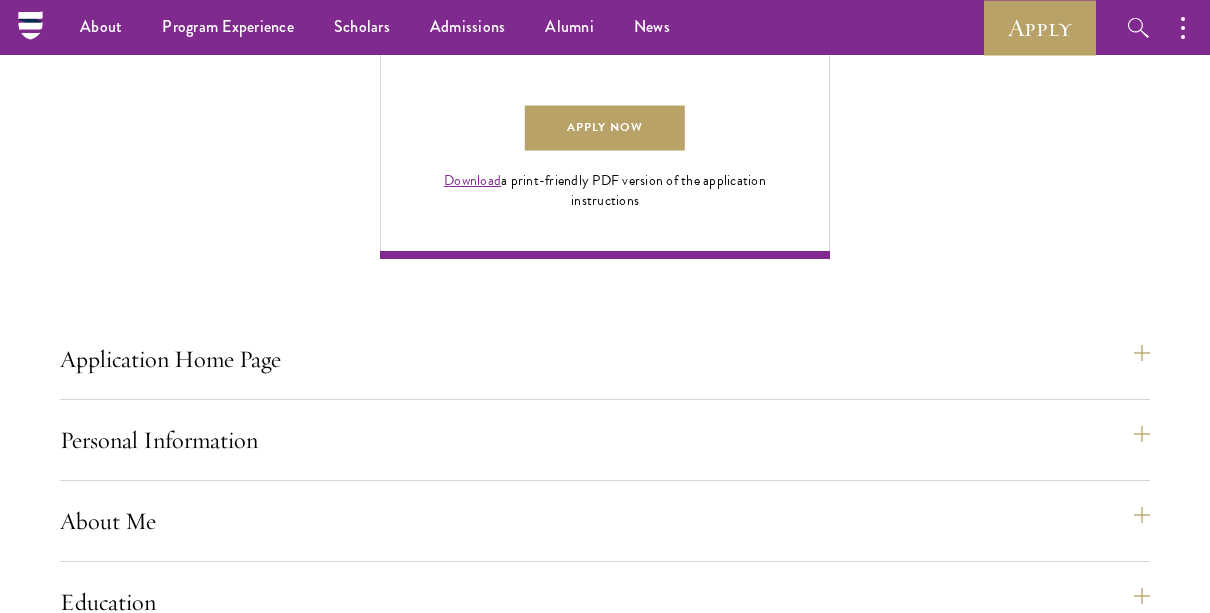 scroll, scrollTop: 1445, scrollLeft: 0, axis: vertical 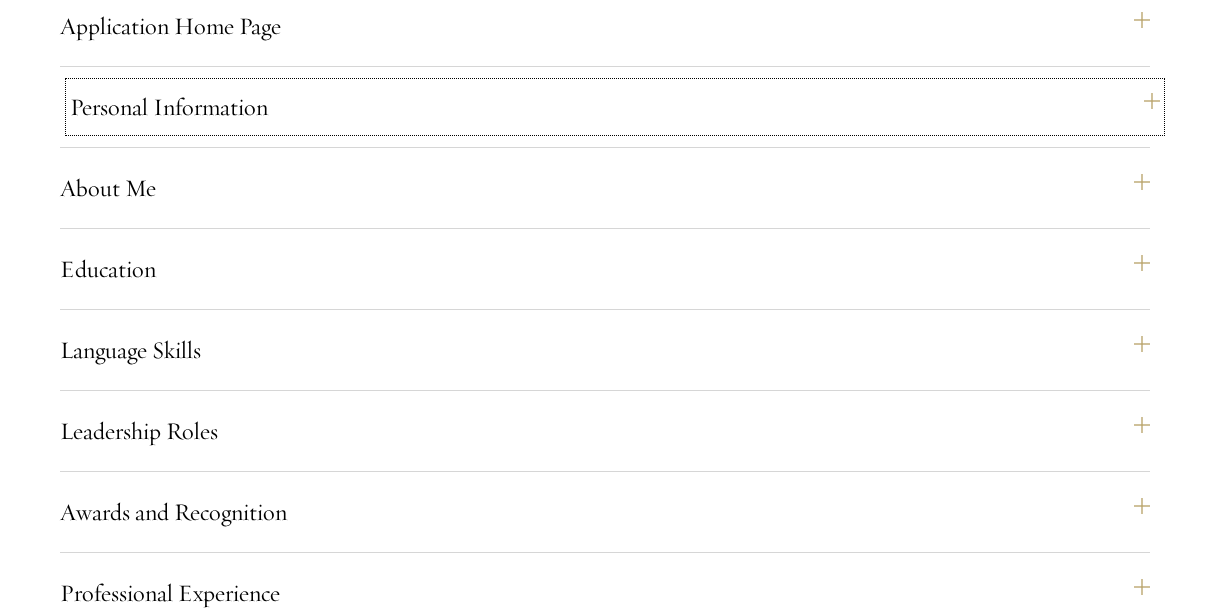 click on "Personal Information" at bounding box center (615, 107) 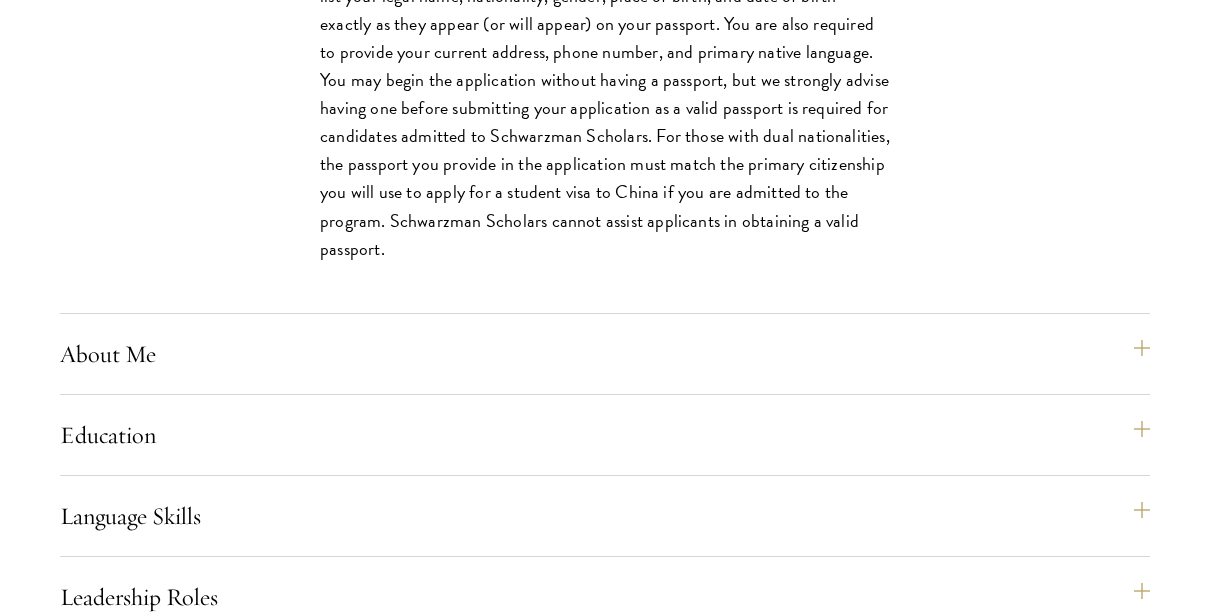 scroll, scrollTop: 2003, scrollLeft: 0, axis: vertical 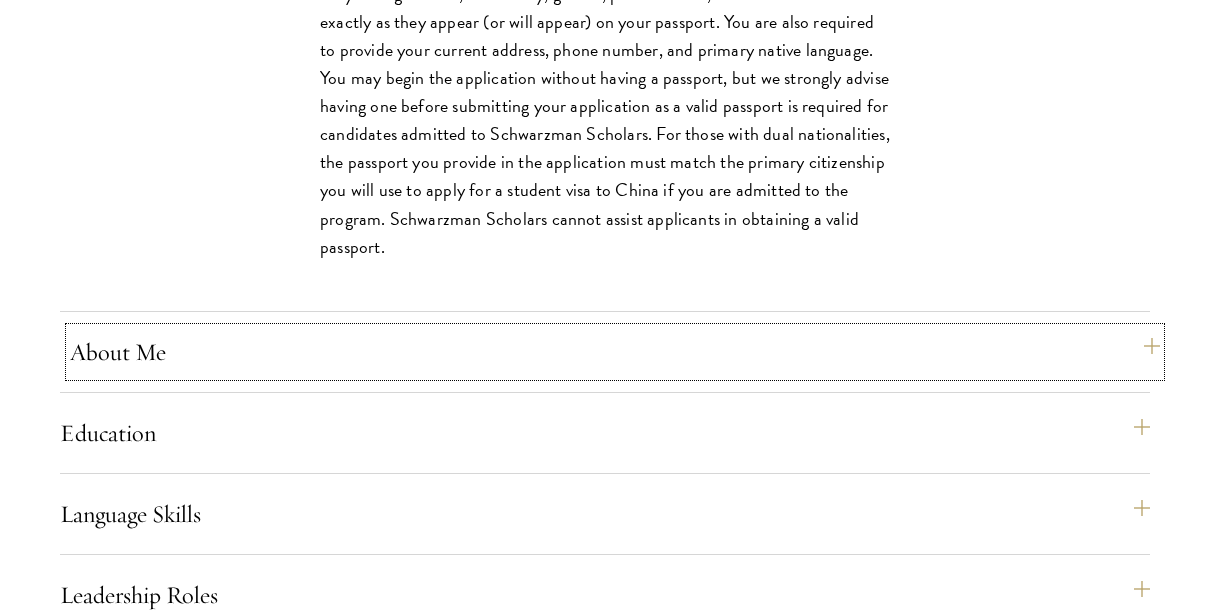 click on "About Me" at bounding box center [615, 352] 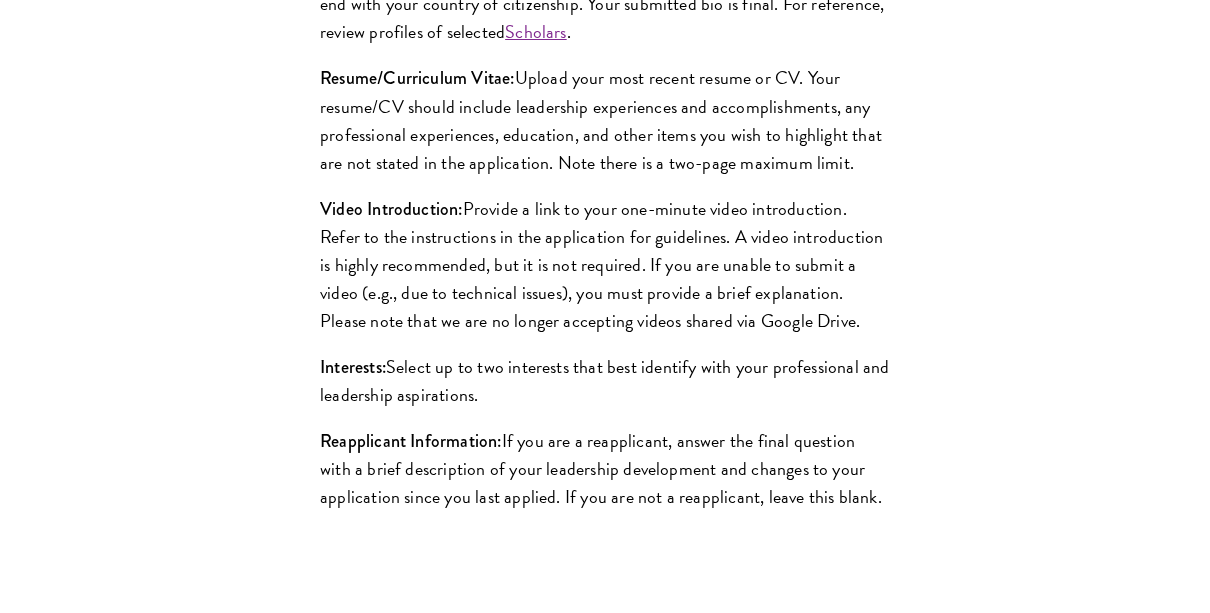 scroll, scrollTop: 2214, scrollLeft: 0, axis: vertical 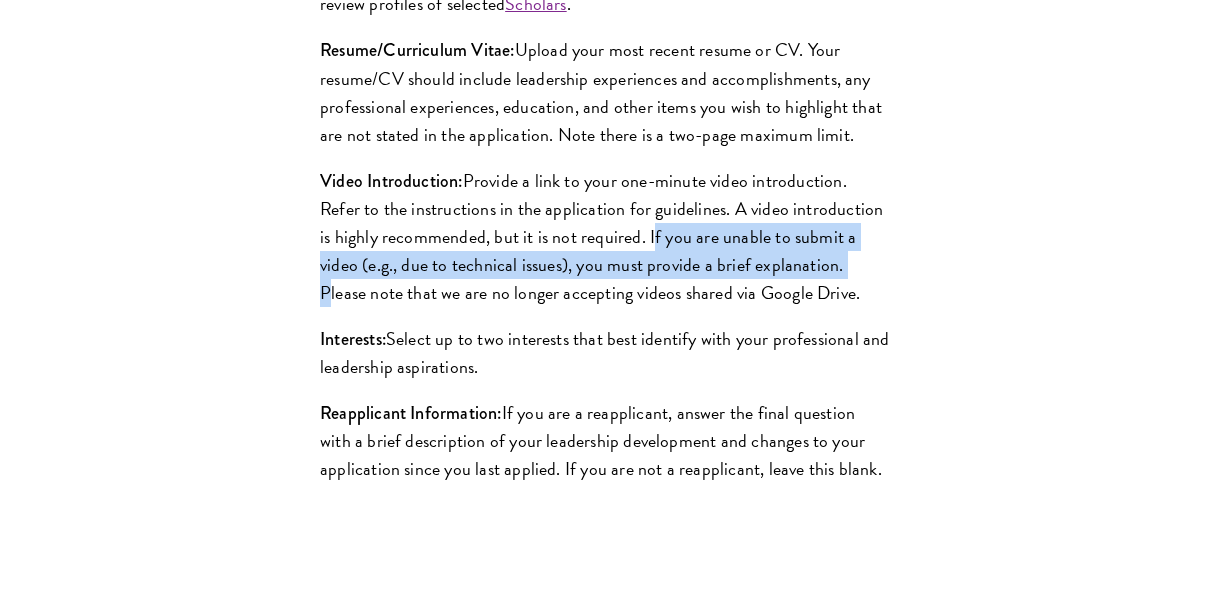 drag, startPoint x: 649, startPoint y: 265, endPoint x: 843, endPoint y: 296, distance: 196.4612 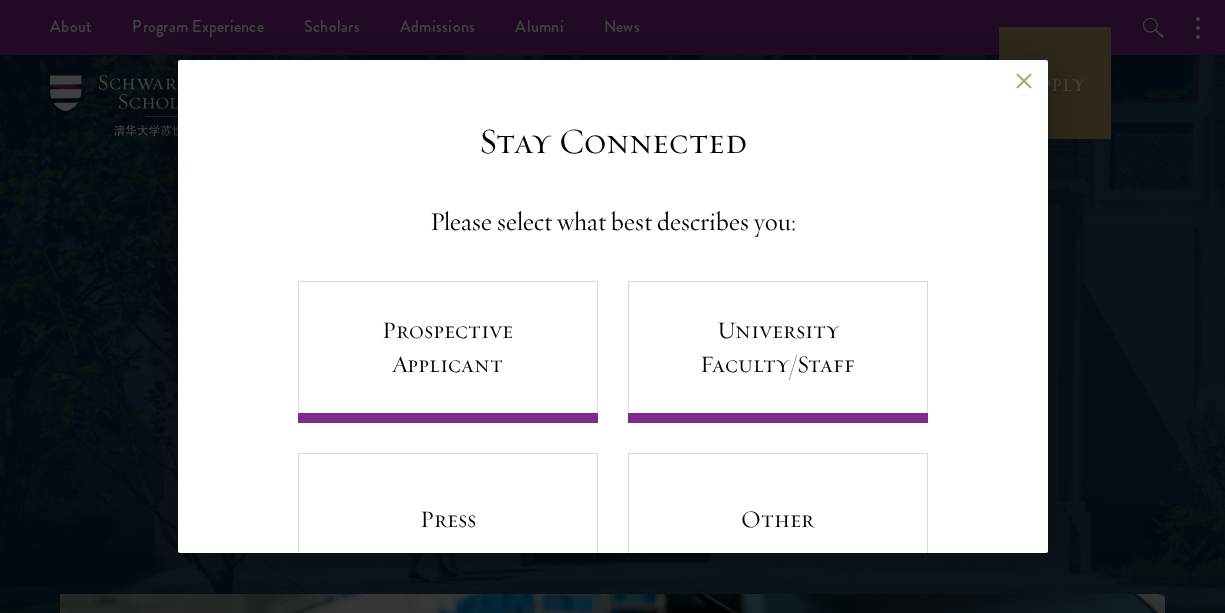 scroll, scrollTop: 0, scrollLeft: 0, axis: both 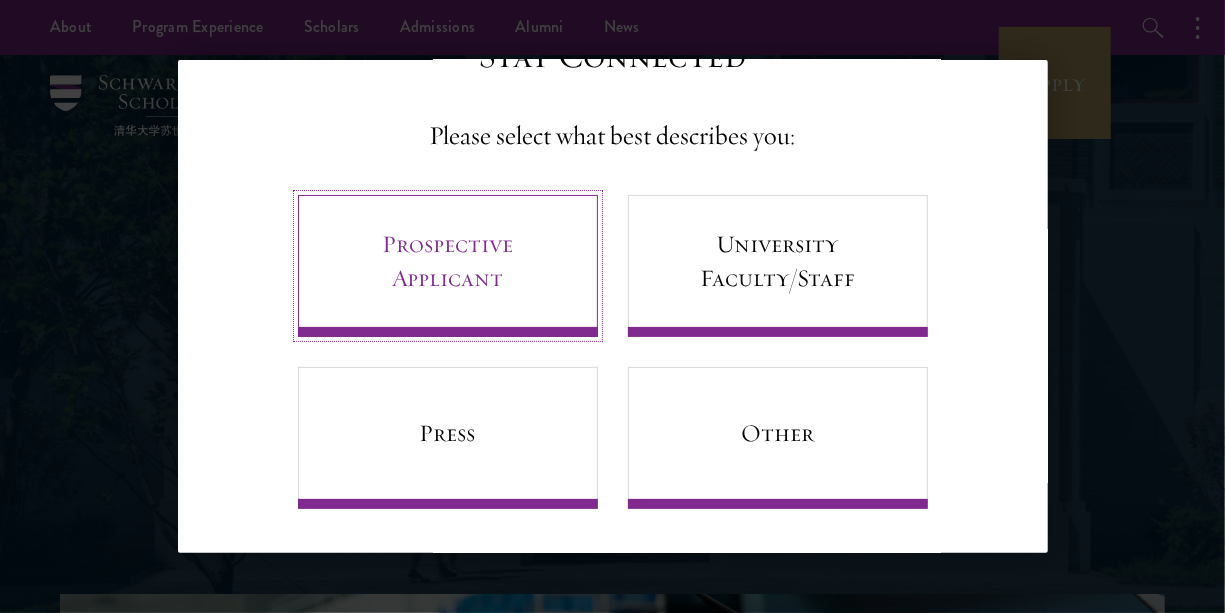 click on "Prospective Applicant" at bounding box center (448, 266) 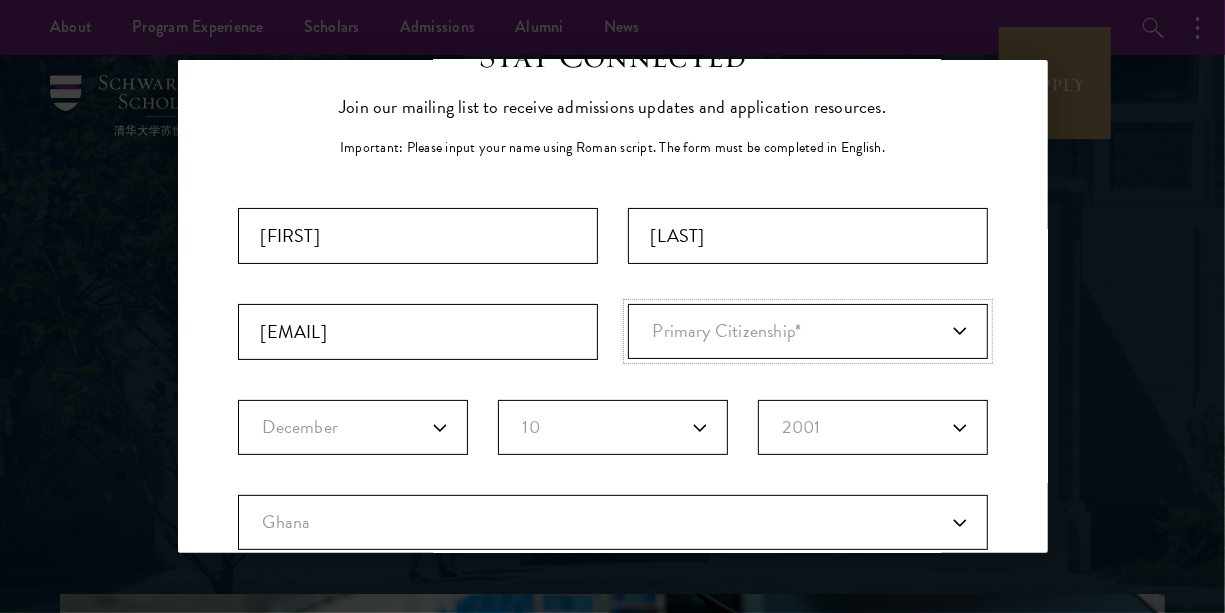 click on "Primary Citizenship* Afghanistan Aland Islands Albania Algeria Andorra Angola Anguilla Antigua and Barbuda Argentina Armenia Aruba Ashmore and Cartier Islands Australia Austria Azerbaijan Bahamas, The Bahrain Bangladesh Barbados Bassas Da India Belarus Belgium Belize Benin Bermuda Bhutan Bolivia Bonaire, Sint Eustatius, and Saba Bosnia and Herzegovina Botswana Bouvet Island Brazil British Indian Ocean Territory British Virgin Islands Brunei Bulgaria Burkina Faso Burundi Cambodia Cameroon Canada Cape Verde Cayman Islands Central African Republic Chad Chile Christmas Island Clipperton Island Cocos Islands (Keeling Islands) Colombia Comoros Congo (Brazzaville) Congo (Kinshasa) Cook Islands Coral Sea Islands Costa Rica Cote D'Ivoire Croatia Cuba Curacao Cyprus Czech Republic Denmark Djibouti Dominica Dominican Republic Ecuador Egypt El Salvador Equatorial Guinea Eritrea Estonia Ethiopia Europa Island Falkland Islands (Islas Malvinas) Faroe Islands Federated States of Micronesia Fiji Finland Foreign/Unknown France" at bounding box center (808, 331) 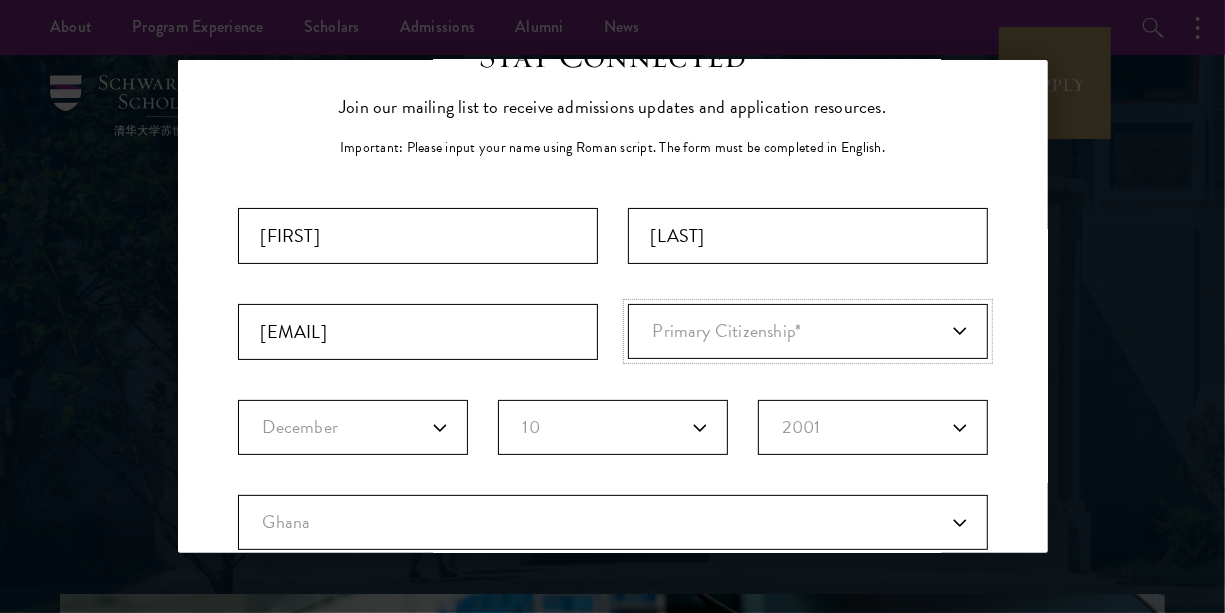 select on "GH" 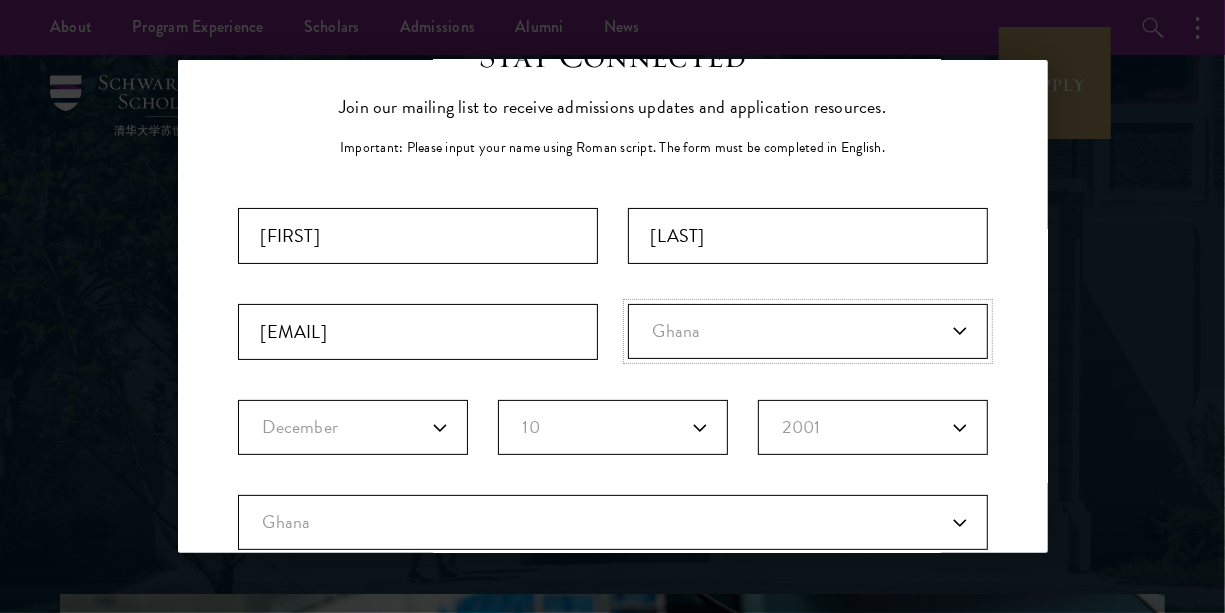 click on "Primary Citizenship* Afghanistan Aland Islands Albania Algeria Andorra Angola Anguilla Antigua and Barbuda Argentina Armenia Aruba Ashmore and Cartier Islands Australia Austria Azerbaijan Bahamas, The Bahrain Bangladesh Barbados Bassas Da India Belarus Belgium Belize Benin Bermuda Bhutan Bolivia Bonaire, Sint Eustatius, and Saba Bosnia and Herzegovina Botswana Bouvet Island Brazil British Indian Ocean Territory British Virgin Islands Brunei Bulgaria Burkina Faso Burundi Cambodia Cameroon Canada Cape Verde Cayman Islands Central African Republic Chad Chile Christmas Island Clipperton Island Cocos Islands (Keeling Islands) Colombia Comoros Congo (Brazzaville) Congo (Kinshasa) Cook Islands Coral Sea Islands Costa Rica Cote D'Ivoire Croatia Cuba Curacao Cyprus Czech Republic Denmark Djibouti Dominica Dominican Republic Ecuador Egypt El Salvador Equatorial Guinea Eritrea Estonia Ethiopia Europa Island Falkland Islands (Islas Malvinas) Faroe Islands Federated States of Micronesia Fiji Finland Foreign/Unknown France" at bounding box center [808, 331] 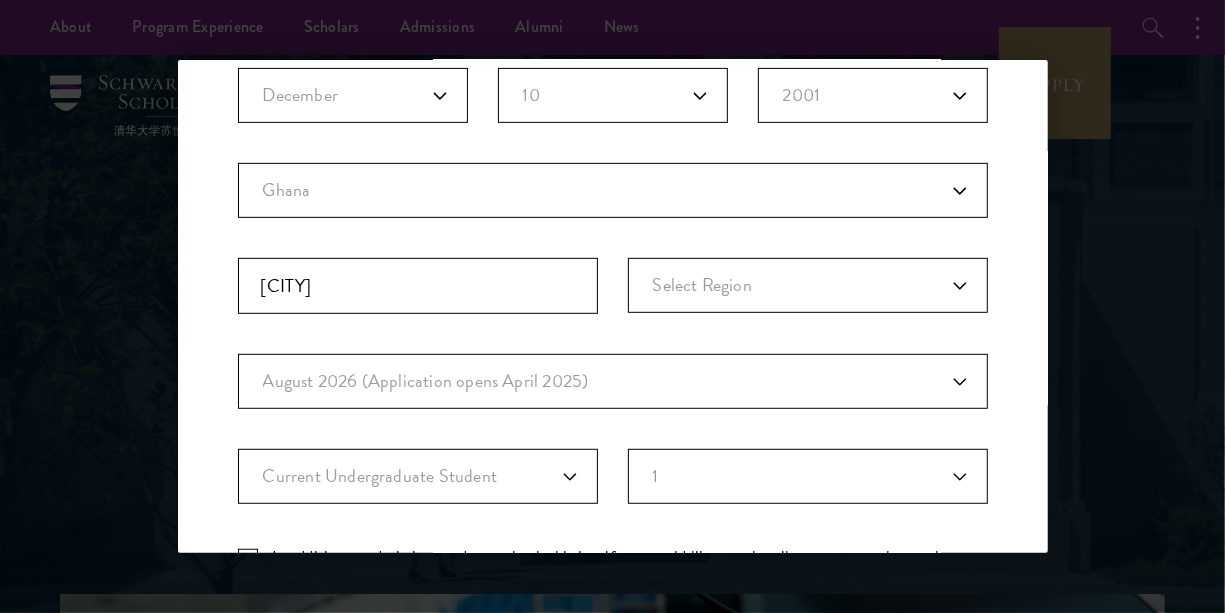 scroll, scrollTop: 430, scrollLeft: 0, axis: vertical 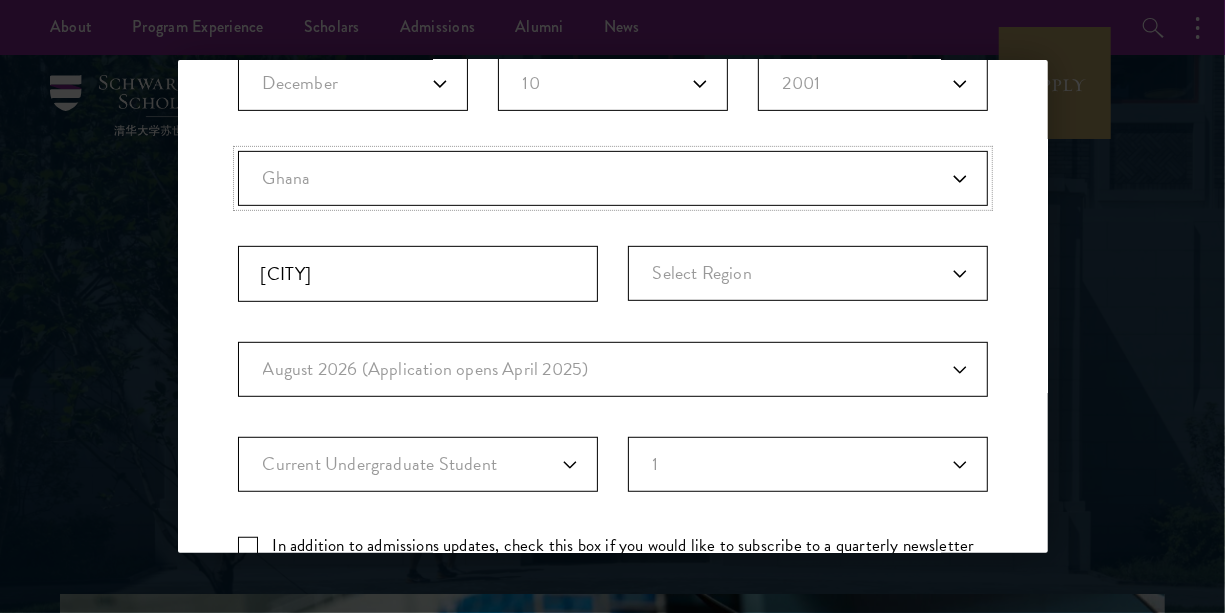 click on "Current Country Afghanistan Aland Islands Albania Algeria Andorra Angola Anguilla Antigua and Barbuda Argentina Armenia Aruba Ashmore and Cartier Islands Australia Austria Azerbaijan Bahamas, The Bahrain Bangladesh Barbados Bassas Da India Belarus Belgium Belize Benin Bermuda Bhutan Bolivia Bonaire, Sint Eustatius, and ... Bosnia and Herzegovina Botswana Bouvet Island Brazil British Indian Ocean Territory British Virgin Islands Brunei Bulgaria Burkina Faso Burundi Cambodia Cameroon Canada Cape Verde Cayman Islands Central African Republic Chad Chile China Christmas Island Clipperton Island Cocos Islands (Keeling Islands) Colombia Comoros Congo (Brazzaville) Congo (Kinshasa) Cook Islands Coral Sea Islands Costa Rica Cote D'Ivoire Croatia Cuba Curacao Cyprus Czech Republic Denmark Djibouti Dominica Dominican Republic Ecuador Egypt El Salvador Equatorial Guinea Eritrea Estonia Eswatini Ethiopia Europa Island Falkland Islands (Islas Malvi... Faroe Islands Federated States of Micronesia Fiji Finland France Gabon" at bounding box center (613, 178) 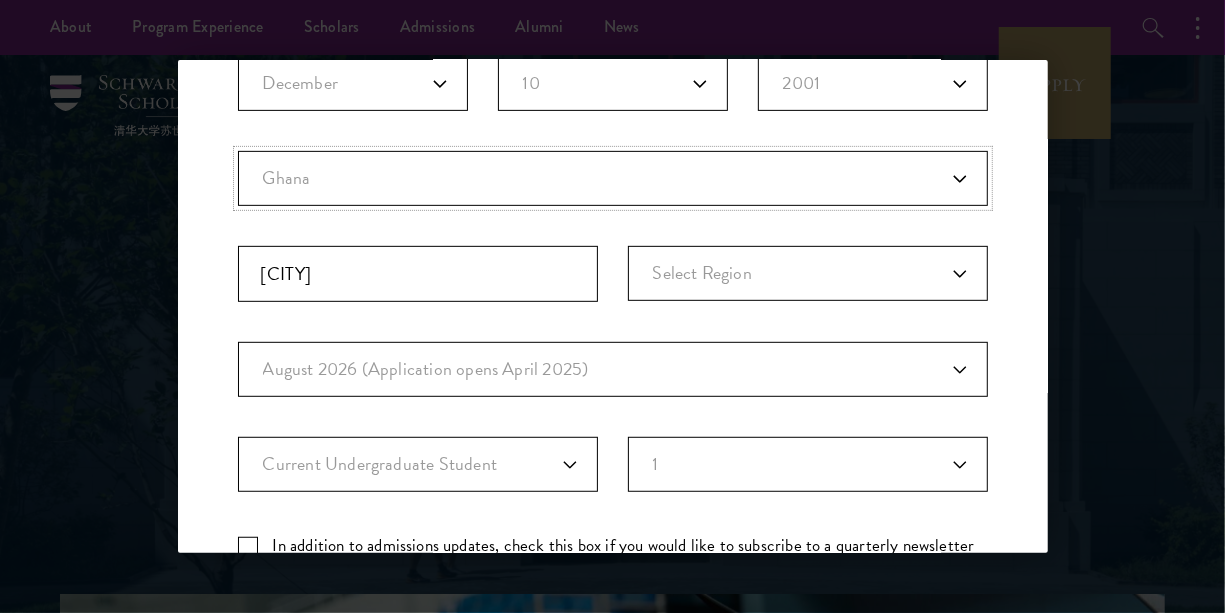 select on "GH" 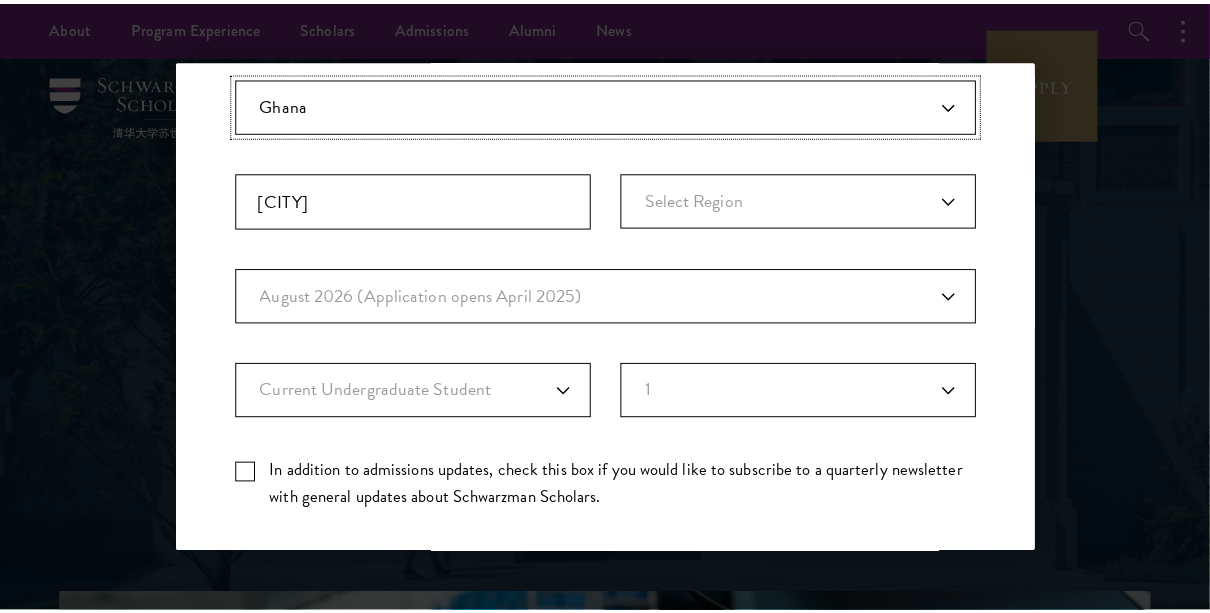 scroll, scrollTop: 514, scrollLeft: 0, axis: vertical 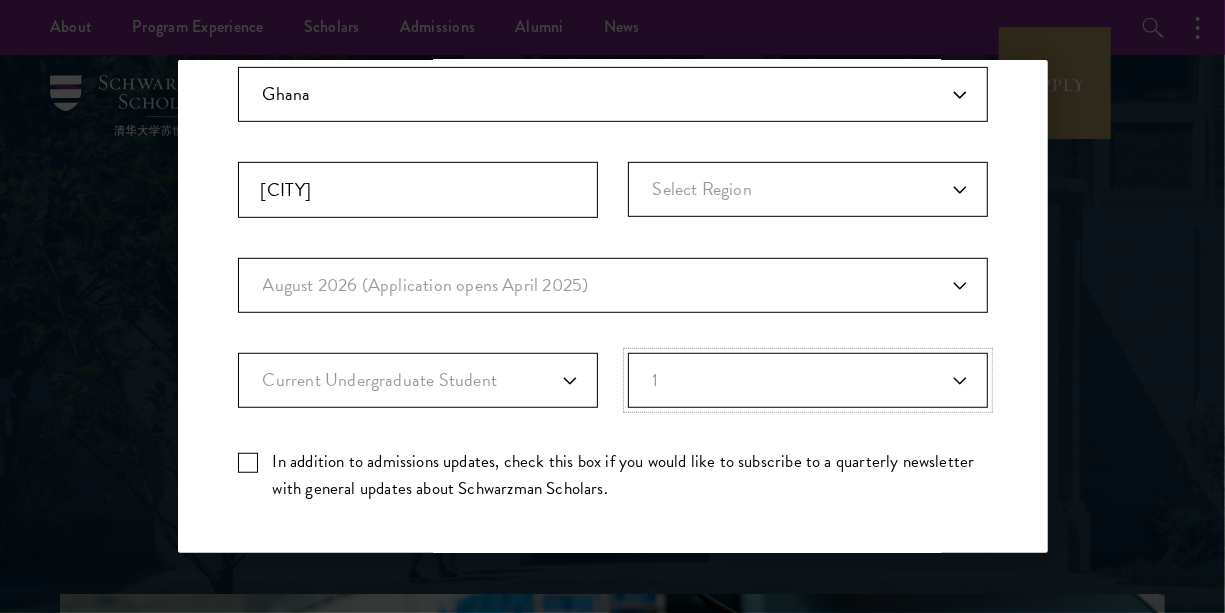 click on "Years of Post Graduation Experience?* 1 2 3 4 5 6 7 8 9 10" at bounding box center (808, 380) 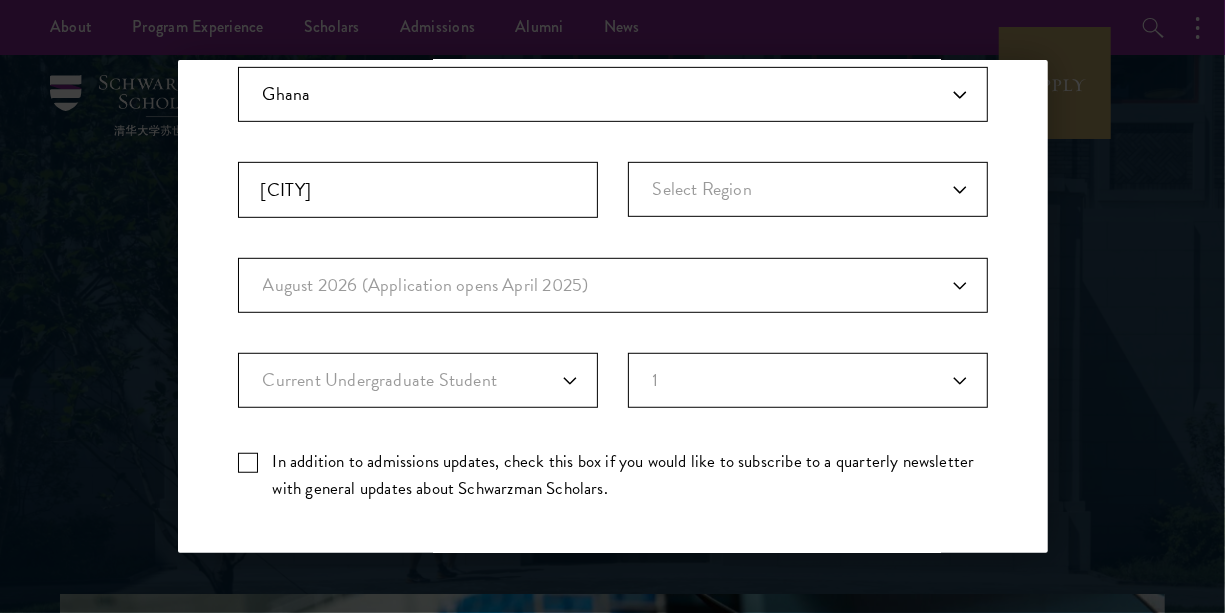 click on "Back
Stay Connected
Please select what best describes you:
Prospective Applicant
University Faculty/Staff
Press
Other
Stay Connected
Join our mailing list to receive updates with news about the program, Scholars, and our broader community.
First Name* * Last Name* * Title * Organization * City* * Select Country* * Select Country* Afghanistan Aland Islands Albania Algeria American Samoa Andorra Angola Anguilla Antigua and Barbuda Argentina Armenia Aruba Austral Islands Australia Austria Azerbaijan Bahamas Bahrain Bangladesh Barbados Belarus Belgium Belize Benin Bermuda Bhutan Bolivia Bonaire, Sint Eustatius and Saba Bosnia and Herzegovina Botswana Brazil British Virgin Islands Brunei Bulgaria Burkina Faso Burundi Cambodia Cameroon Canada Canary Islands Chad Cuba" at bounding box center [612, 306] 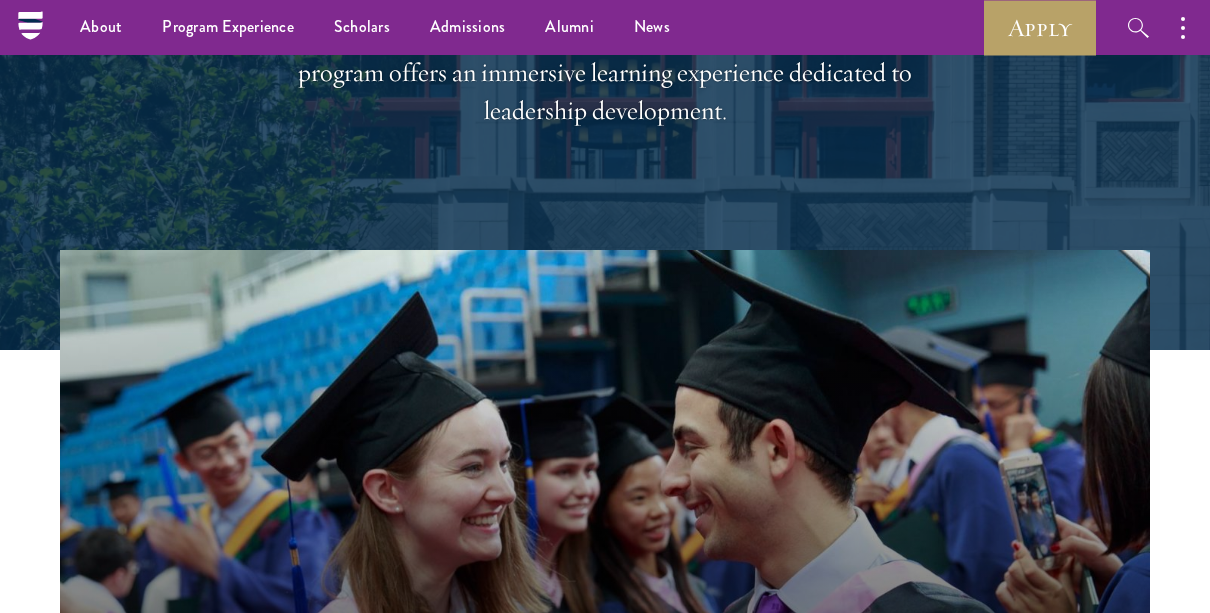 scroll, scrollTop: 0, scrollLeft: 0, axis: both 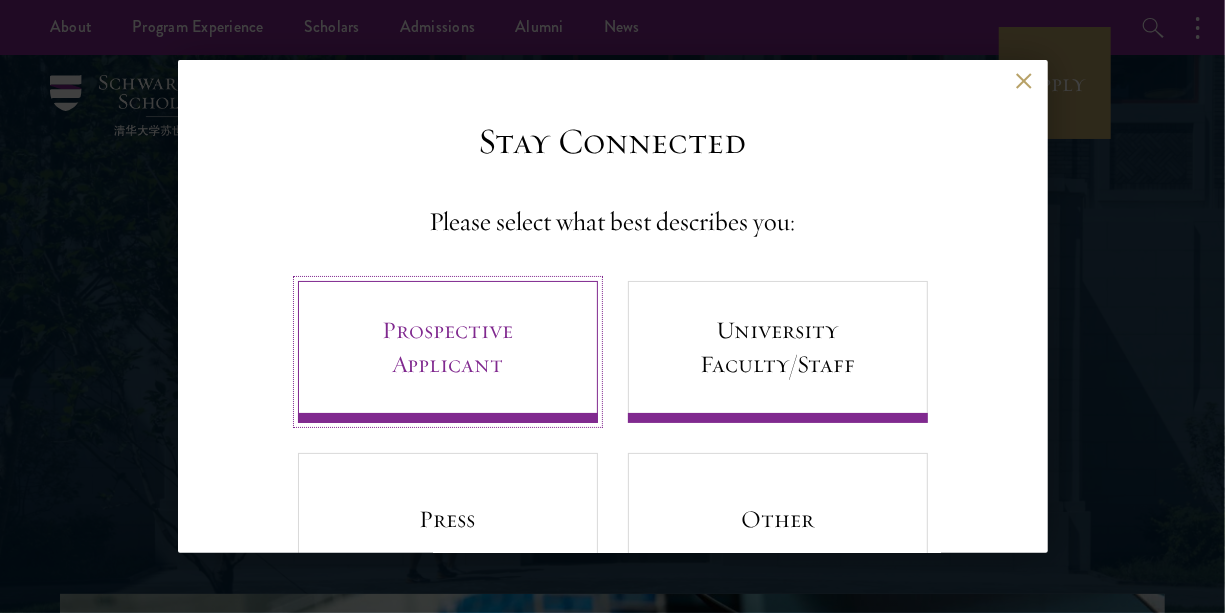 click on "Prospective Applicant" at bounding box center [448, 352] 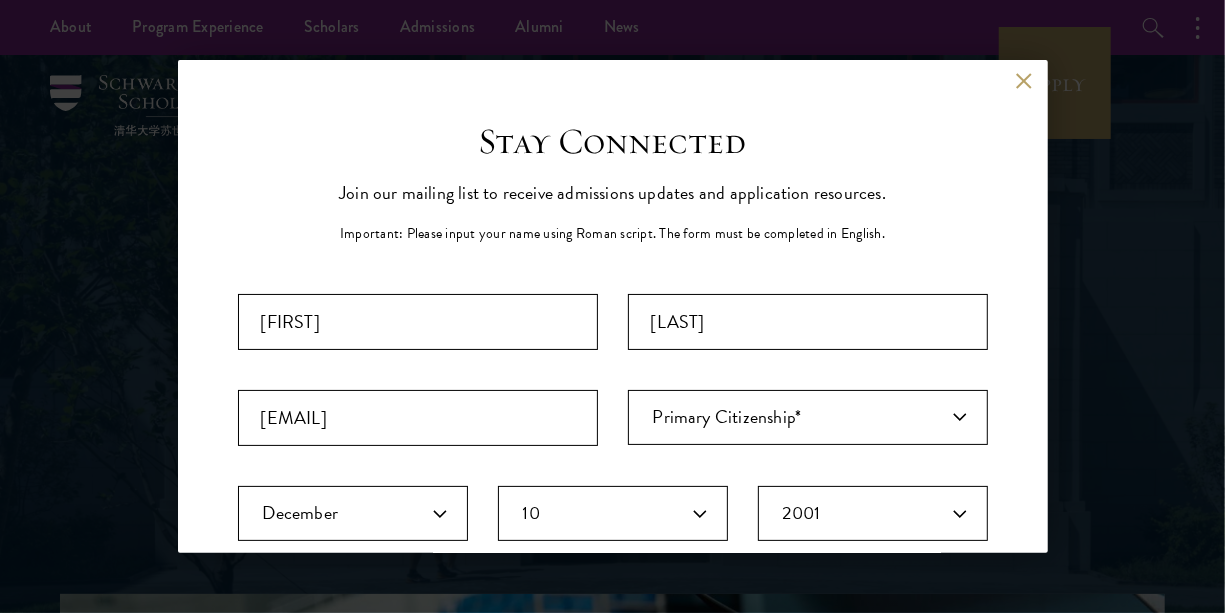 select on "GH" 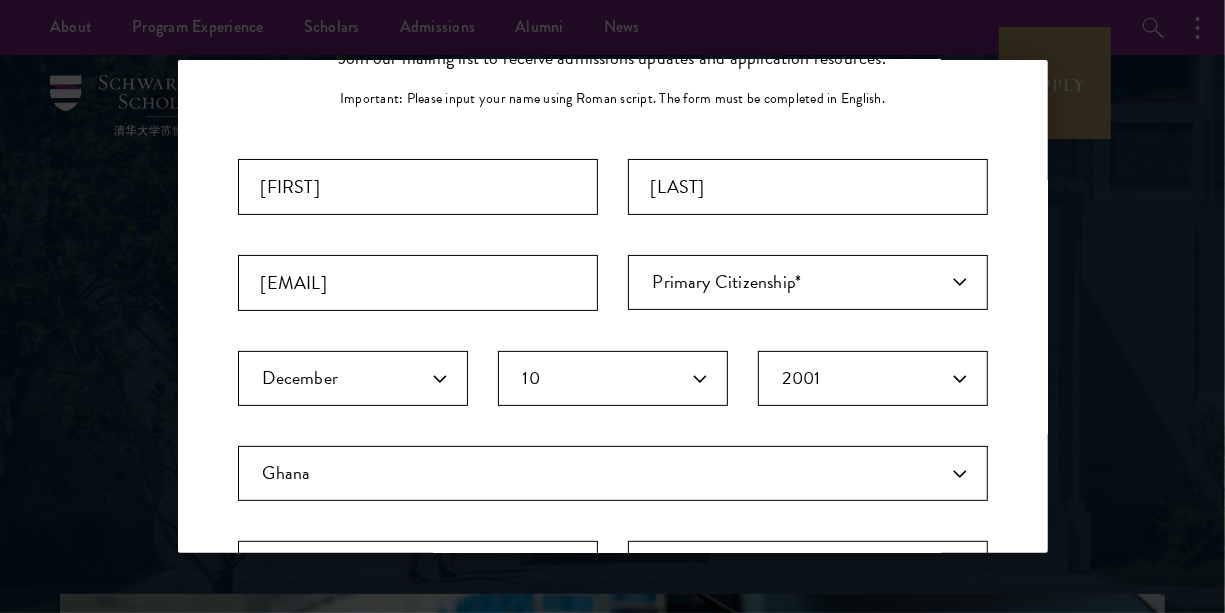 scroll, scrollTop: 138, scrollLeft: 0, axis: vertical 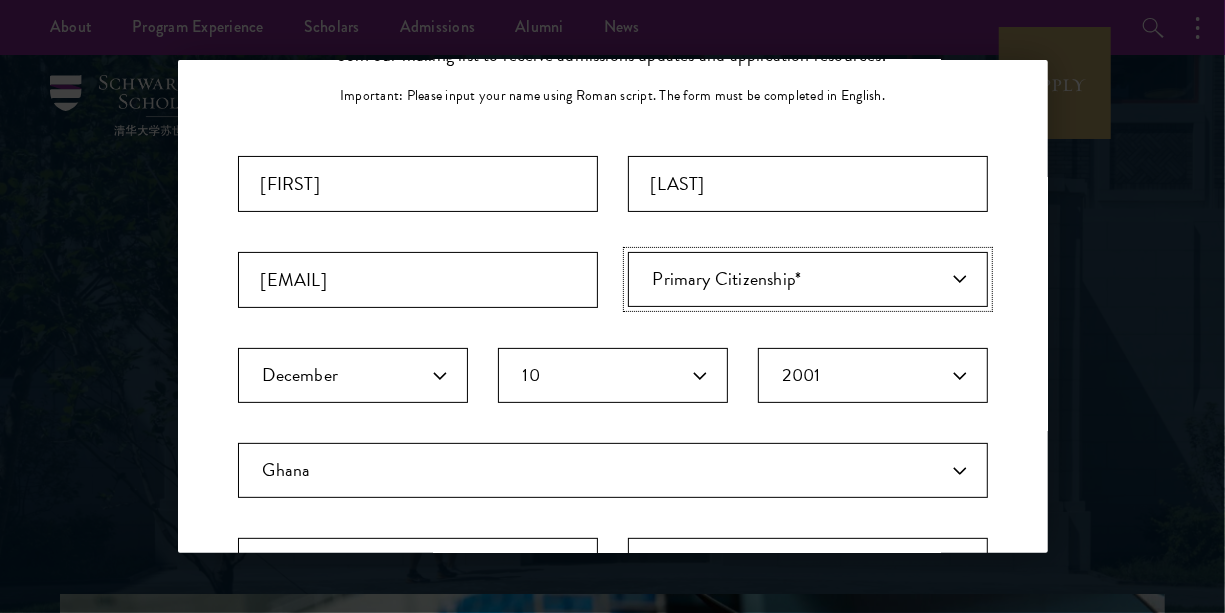 click on "Primary Citizenship* Afghanistan Aland Islands Albania Algeria Andorra Angola Anguilla Antigua and Barbuda Argentina Armenia Aruba Ashmore and Cartier Islands Australia Austria Azerbaijan Bahamas, The Bahrain Bangladesh Barbados Bassas Da India Belarus Belgium Belize Benin Bermuda Bhutan Bolivia Bonaire, Sint Eustatius, and Saba Bosnia and Herzegovina Botswana Bouvet Island Brazil British Indian Ocean Territory British Virgin Islands Brunei Bulgaria Burkina Faso Burundi Cambodia Cameroon Canada Cape Verde Cayman Islands Central African Republic Chad Chile Christmas Island Clipperton Island Cocos Islands (Keeling Islands) Colombia Comoros Congo (Brazzaville) Congo (Kinshasa) Cook Islands Coral Sea Islands Costa Rica Cote D'Ivoire Croatia Cuba Curacao Cyprus Czech Republic Denmark Djibouti Dominica Dominican Republic Ecuador Egypt El Salvador Equatorial Guinea Eritrea Estonia Ethiopia Europa Island Falkland Islands (Islas Malvinas) Faroe Islands Federated States of Micronesia Fiji Finland Foreign/Unknown France" at bounding box center [808, 279] 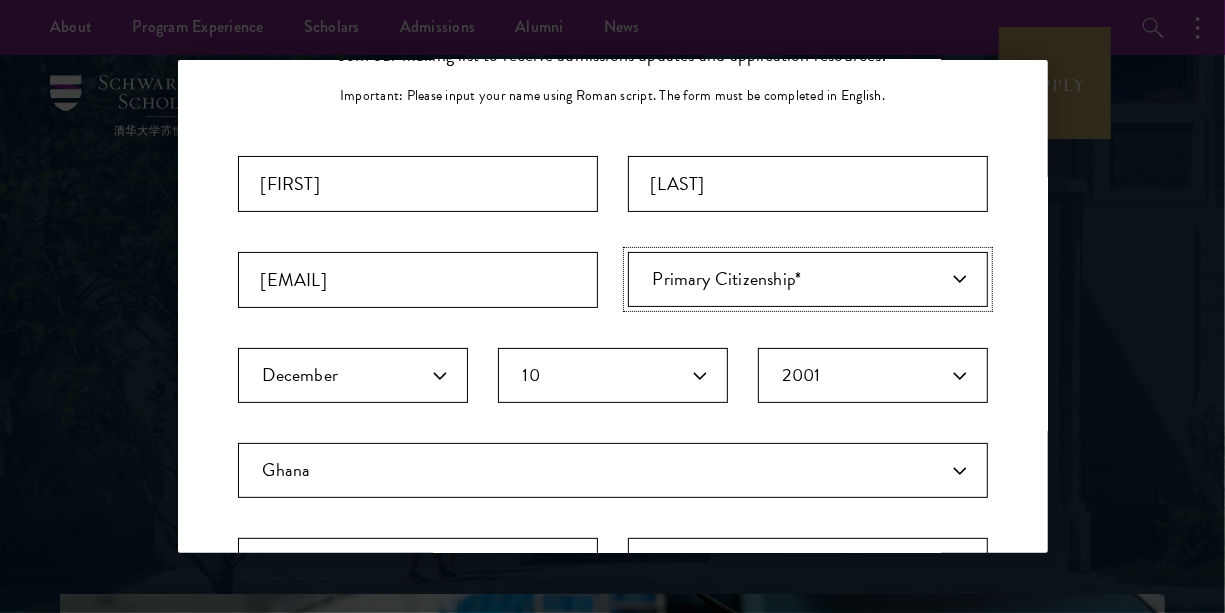 select on "GH" 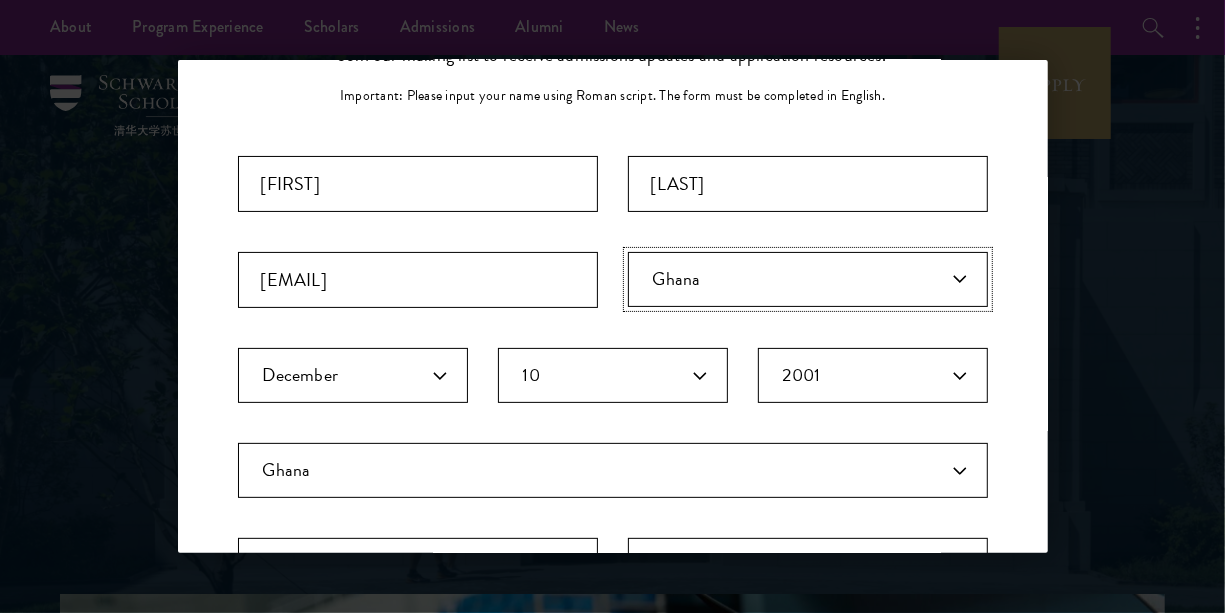 click on "Primary Citizenship* Afghanistan Aland Islands Albania Algeria Andorra Angola Anguilla Antigua and Barbuda Argentina Armenia Aruba Ashmore and Cartier Islands Australia Austria Azerbaijan Bahamas, The Bahrain Bangladesh Barbados Bassas Da India Belarus Belgium Belize Benin Bermuda Bhutan Bolivia Bonaire, Sint Eustatius, and Saba Bosnia and Herzegovina Botswana Bouvet Island Brazil British Indian Ocean Territory British Virgin Islands Brunei Bulgaria Burkina Faso Burundi Cambodia Cameroon Canada Cape Verde Cayman Islands Central African Republic Chad Chile Christmas Island Clipperton Island Cocos Islands (Keeling Islands) Colombia Comoros Congo (Brazzaville) Congo (Kinshasa) Cook Islands Coral Sea Islands Costa Rica Cote D'Ivoire Croatia Cuba Curacao Cyprus Czech Republic Denmark Djibouti Dominica Dominican Republic Ecuador Egypt El Salvador Equatorial Guinea Eritrea Estonia Ethiopia Europa Island Falkland Islands (Islas Malvinas) Faroe Islands Federated States of Micronesia Fiji Finland Foreign/Unknown France" at bounding box center (808, 279) 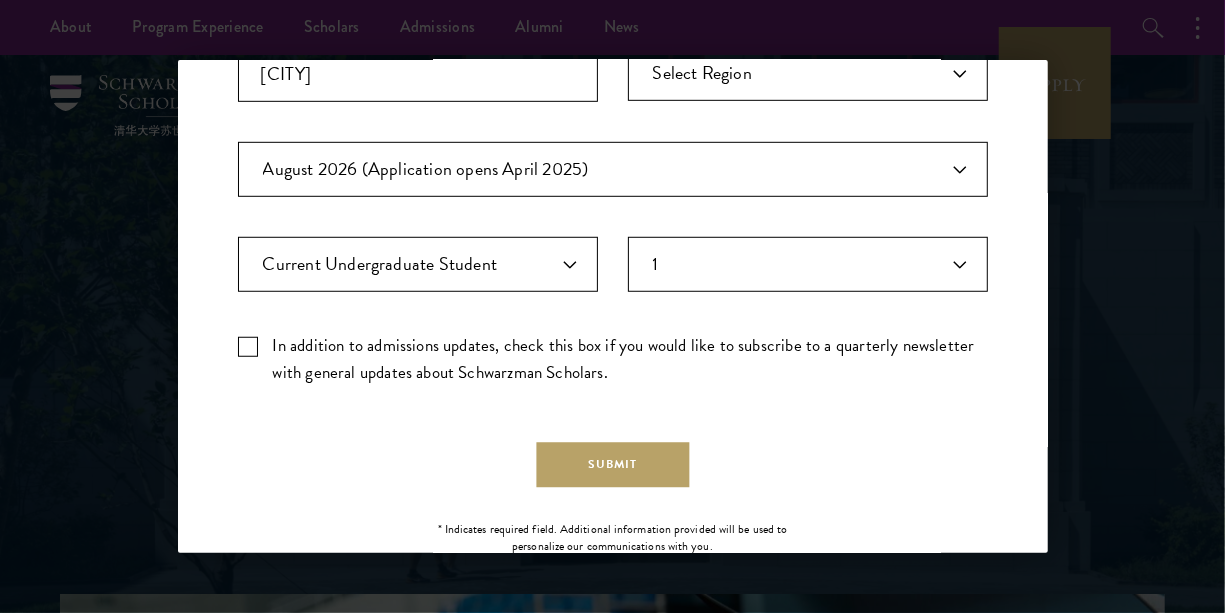 scroll, scrollTop: 645, scrollLeft: 0, axis: vertical 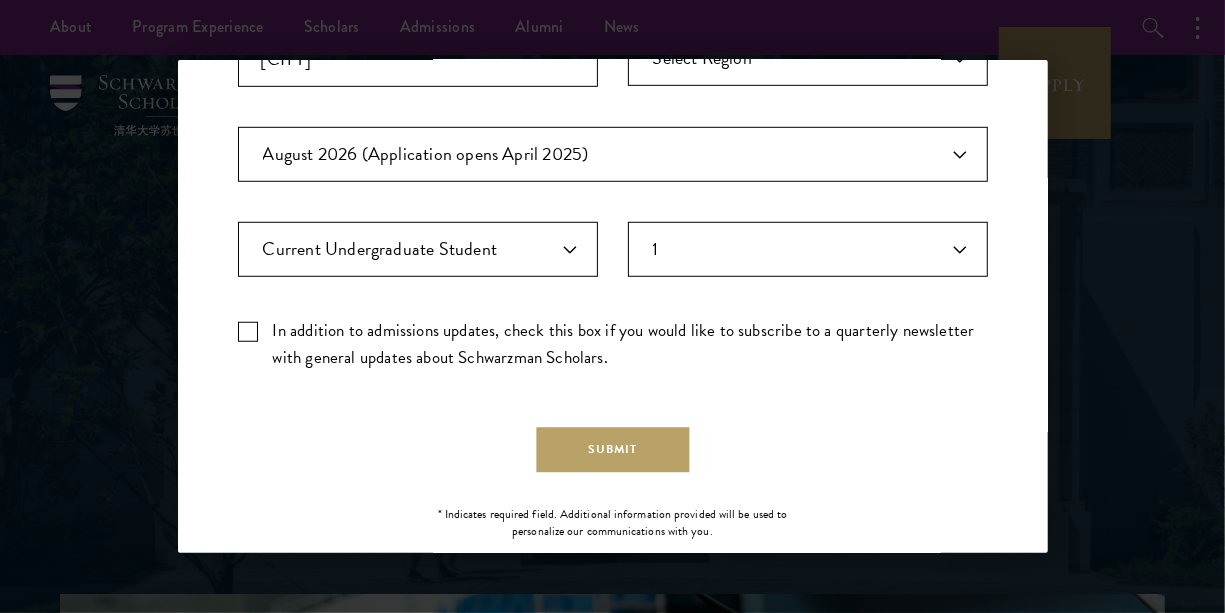 click on "In addition to admissions updates, check this box if you would like to subscribe to a quarterly newsletter with general updates about Schwarzman Scholars." at bounding box center (613, 344) 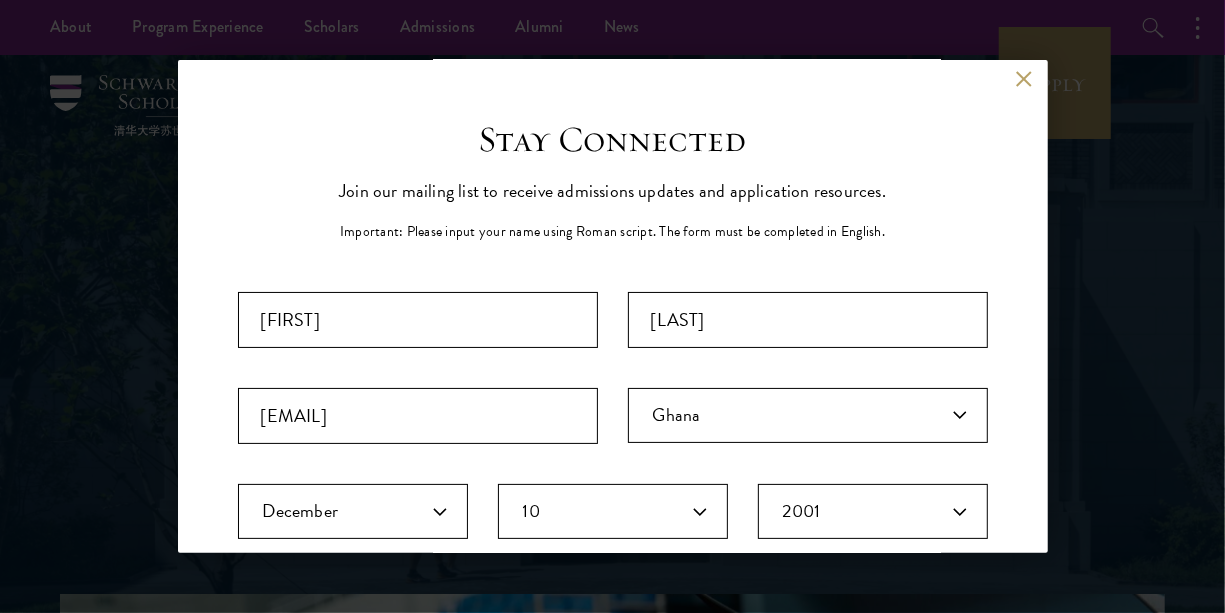 scroll, scrollTop: 3, scrollLeft: 0, axis: vertical 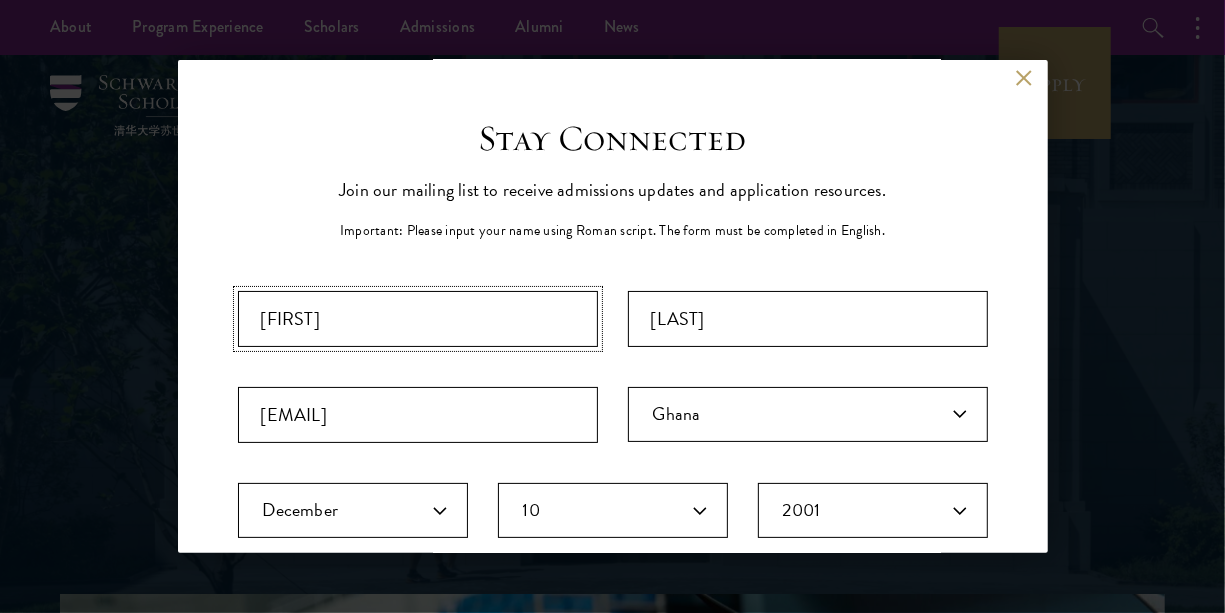 click on "[FIRST]" at bounding box center (418, 319) 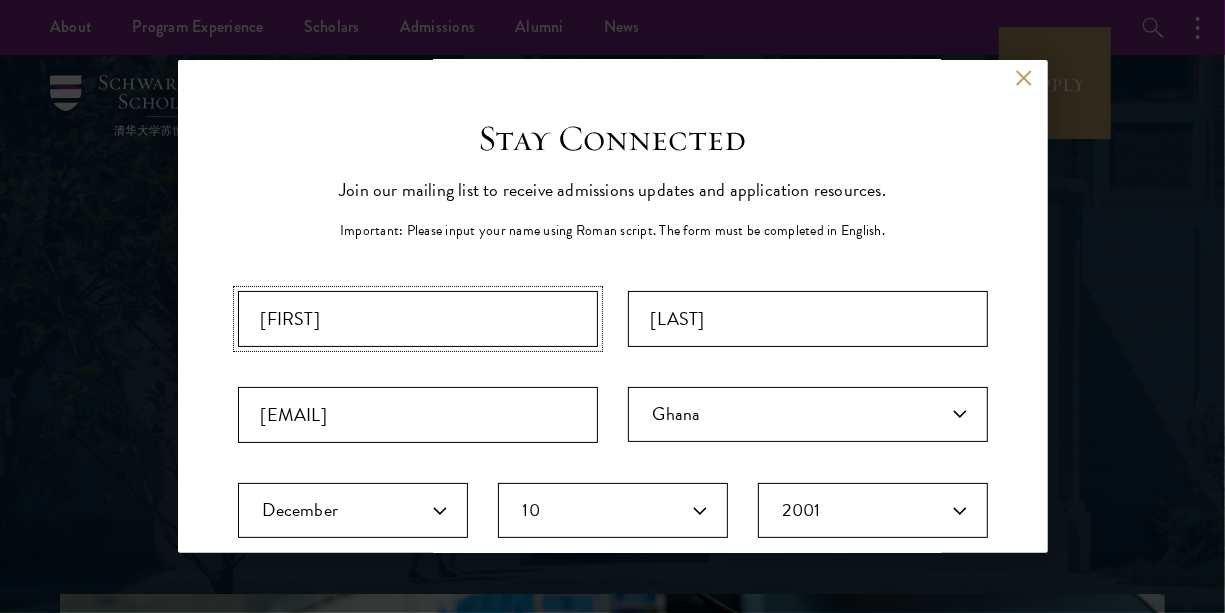type on "[FIRST] [LAST]" 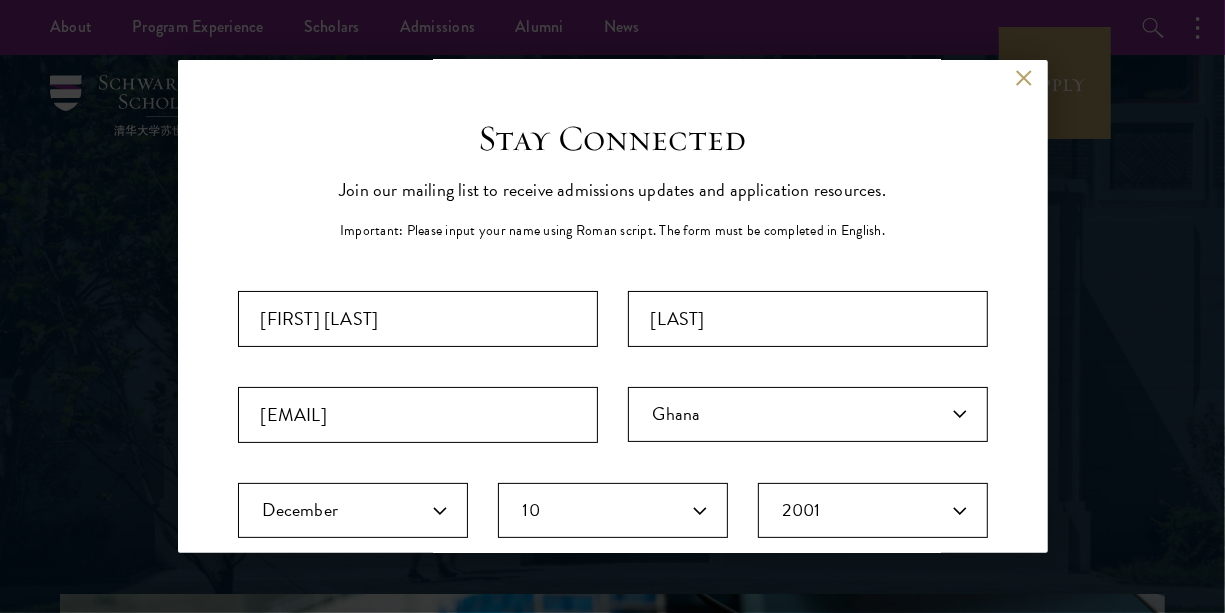click on "Stay Connected
Join our mailing list to receive admissions updates and application resources.
Important: Please input your name using Roman script. The form must be completed in English.
Important: The form must be completed in English. [FIRST] [LAST] [EMAIL] Primary Citizenship* Afghanistan Aland Islands Albania Algeria Andorra Angola Anguilla Antigua and Barbuda Argentina Armenia Aruba Ashmore and Cartier Islands Australia Austria Azerbaijan Bahamas, The Bahrain Bangladesh Barbados Bassas Da India Belarus Belgium Belize Benin Bermuda Bhutan Bolivia Bonaire, Sint Eustatius, and Saba Bosnia and Herzegovina Botswana Bouvet Island Brazil British Indian Ocean Territory British Virgin Islands Brunei Bulgaria Burkina Faso Burundi Cambodia Cameroon Canada Cape Verde Cayman Islands Central African Republic Chad Chile Christmas Island Clipperton Island Cocos Islands (Keeling Islands) Colombia Comoros Congo (Brazzaville) Costa Rica" at bounding box center (613, 655) 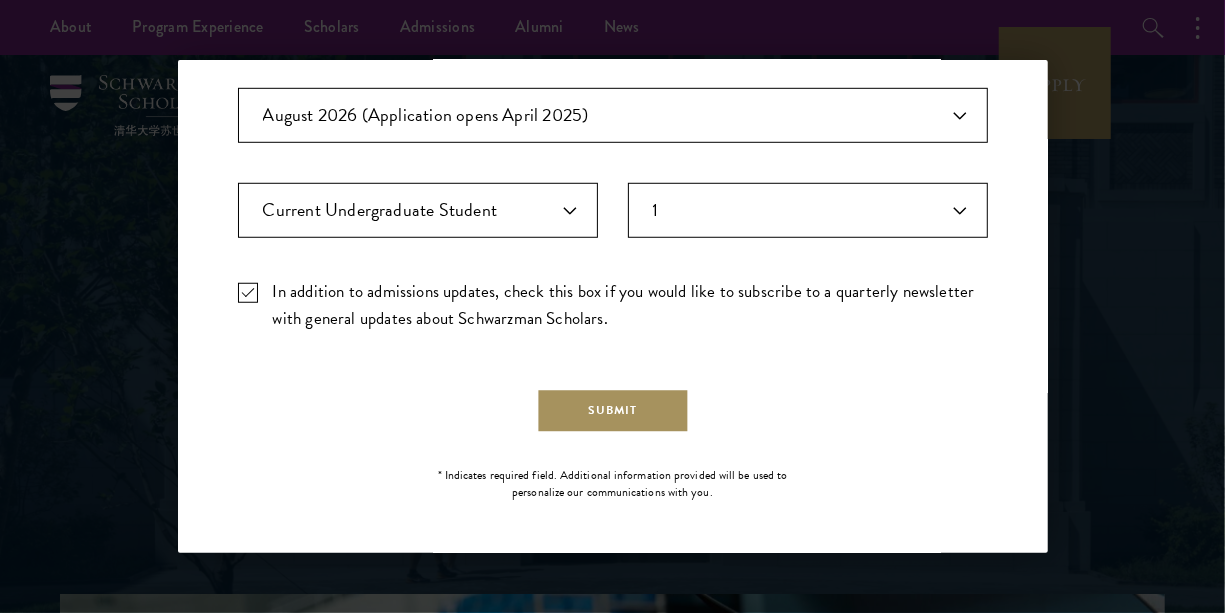 click on "Submit" at bounding box center (612, 410) 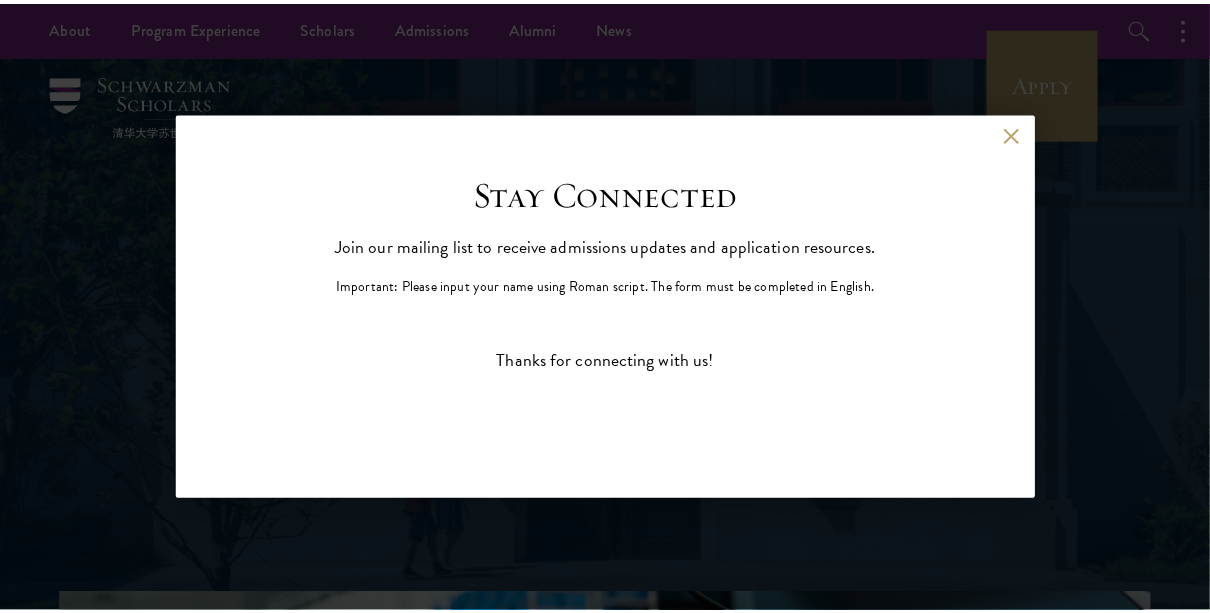 scroll, scrollTop: 0, scrollLeft: 0, axis: both 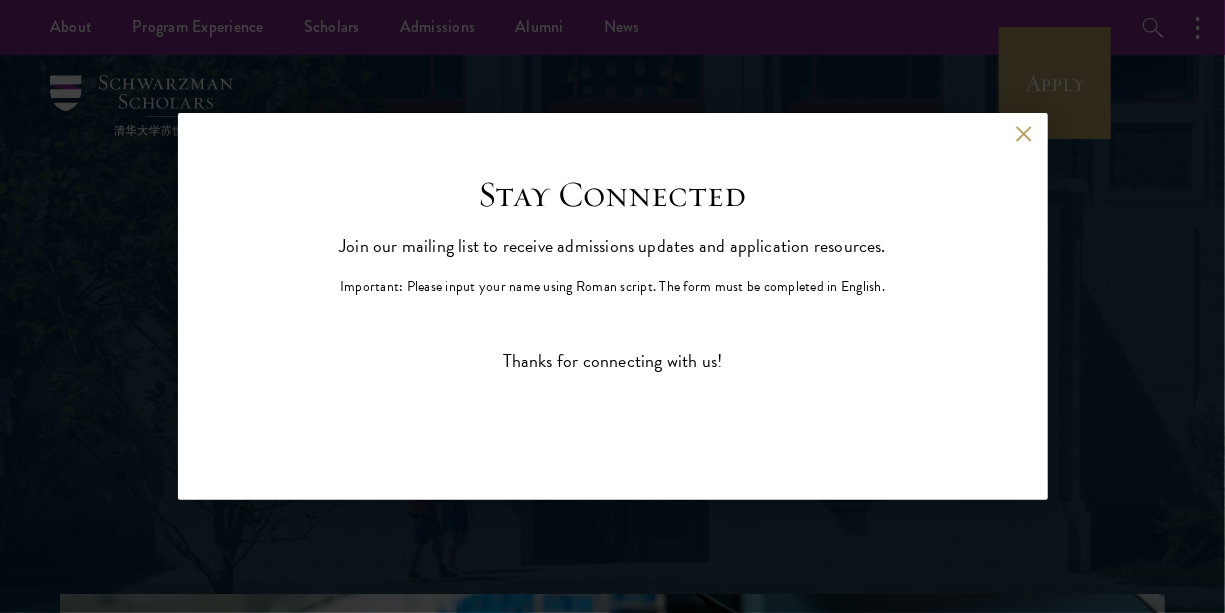 click on "Stay Connected
Please select what best describes you:
Prospective Applicant
University Faculty/Staff
Press
Other
Stay Connected
Join our mailing list to receive updates with news about the program, Scholars, and our broader community.
First Name* * Last Name* * Title * Organization * City* * Select Country* * Select Country* Afghanistan Aland Islands Albania Algeria American Samoa Andorra Angola Anguilla Antigua and Barbuda Argentina Armenia Aruba Austral Islands Australia Austria Azerbaijan Bahamas Bahrain Bangladesh Barbados Belarus Belgium Belize Benin Bermuda Bhutan Bolivia Bonaire, Sint Eustatius and Saba Bosnia and Herzegovina Botswana Brazil British Virgin Islands Brunei Bulgaria Burkina Faso Burundi Cambodia Cameroon Canada Canary Islands Cape Verde Cayman Islands Central African Republic Chad Chile Cuba" at bounding box center [613, 314] 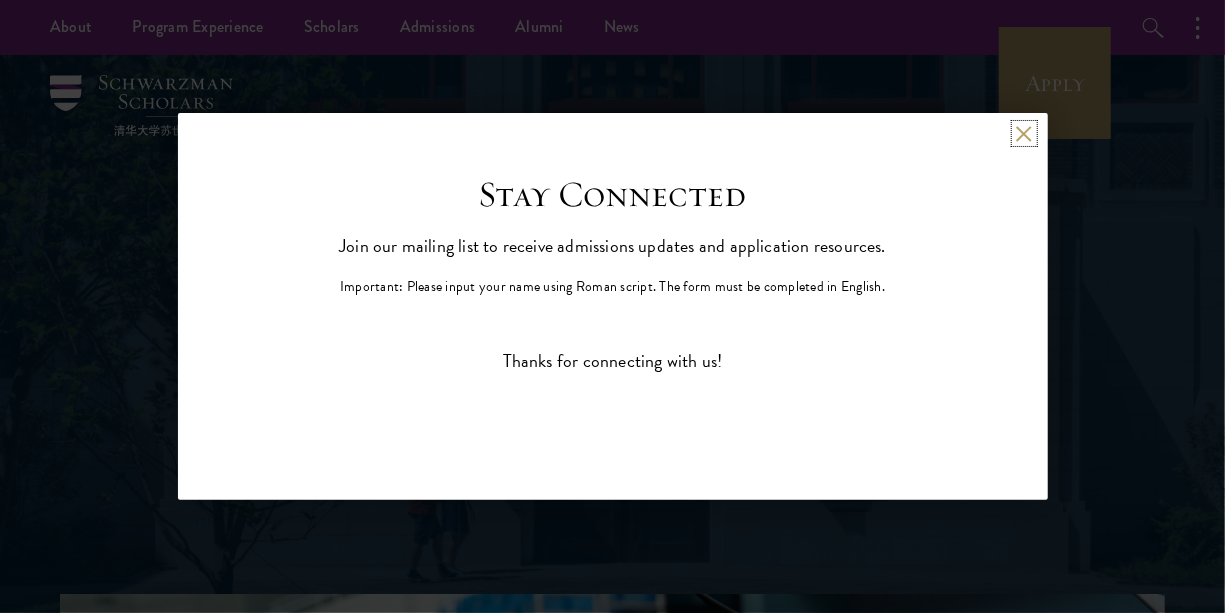 click at bounding box center [1024, 133] 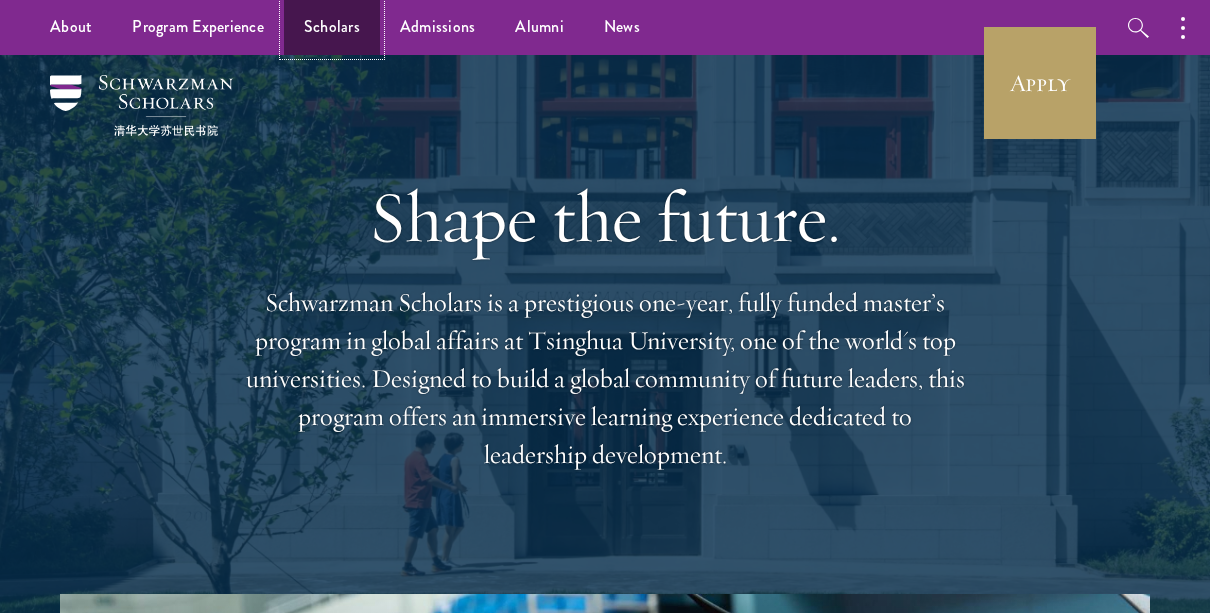 click on "Scholars" at bounding box center [332, 27] 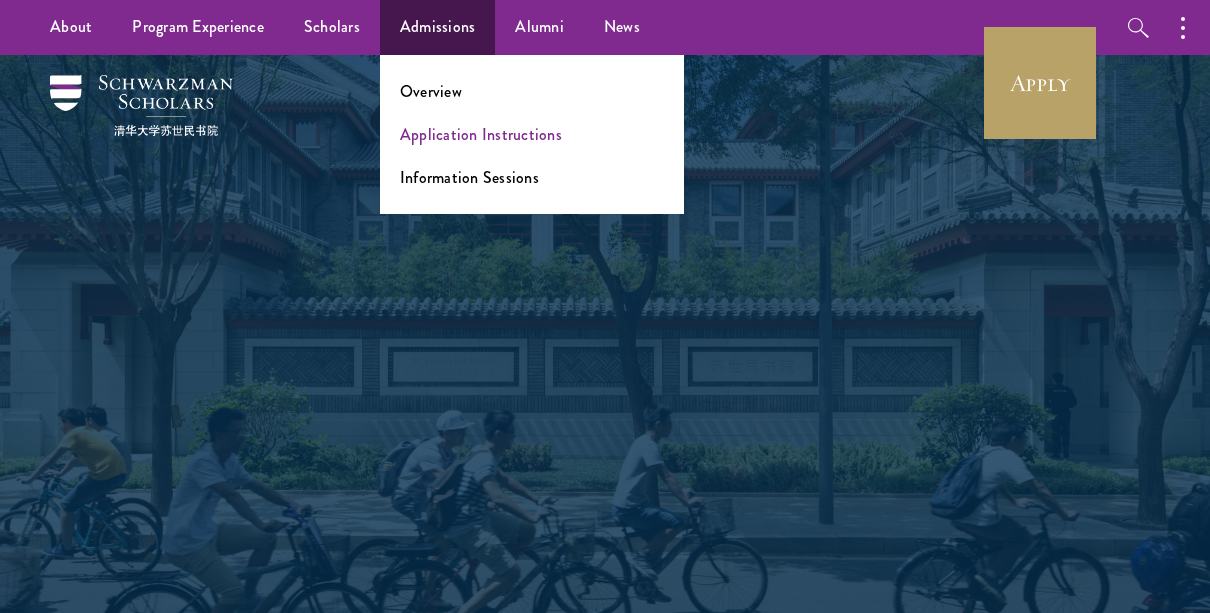scroll, scrollTop: 0, scrollLeft: 0, axis: both 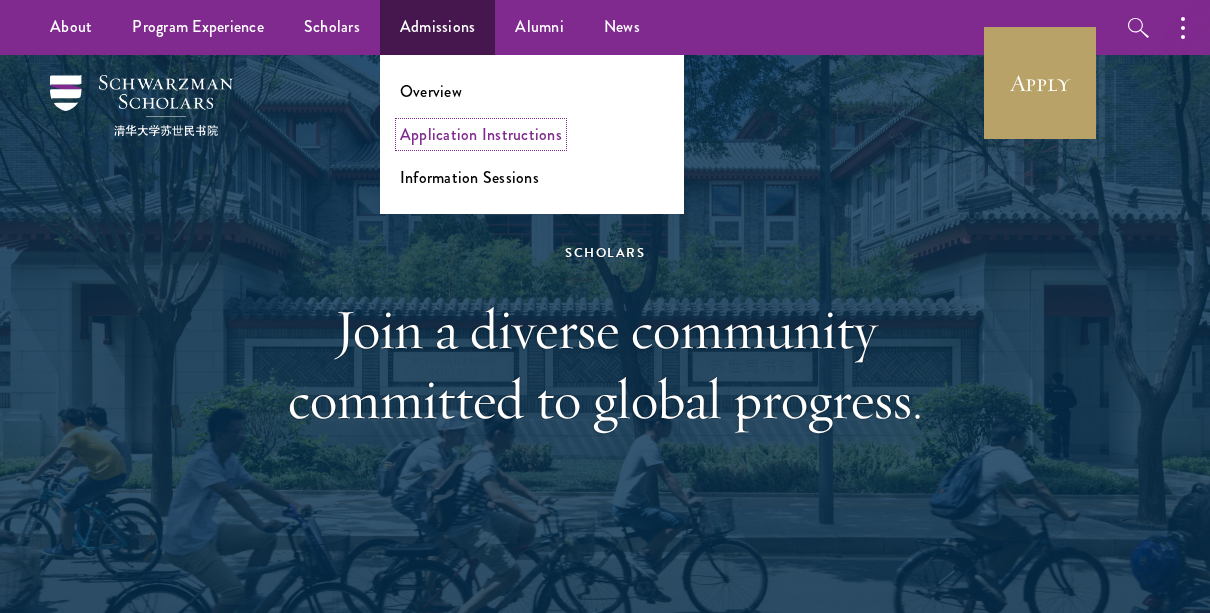 click on "Application Instructions" at bounding box center (481, 134) 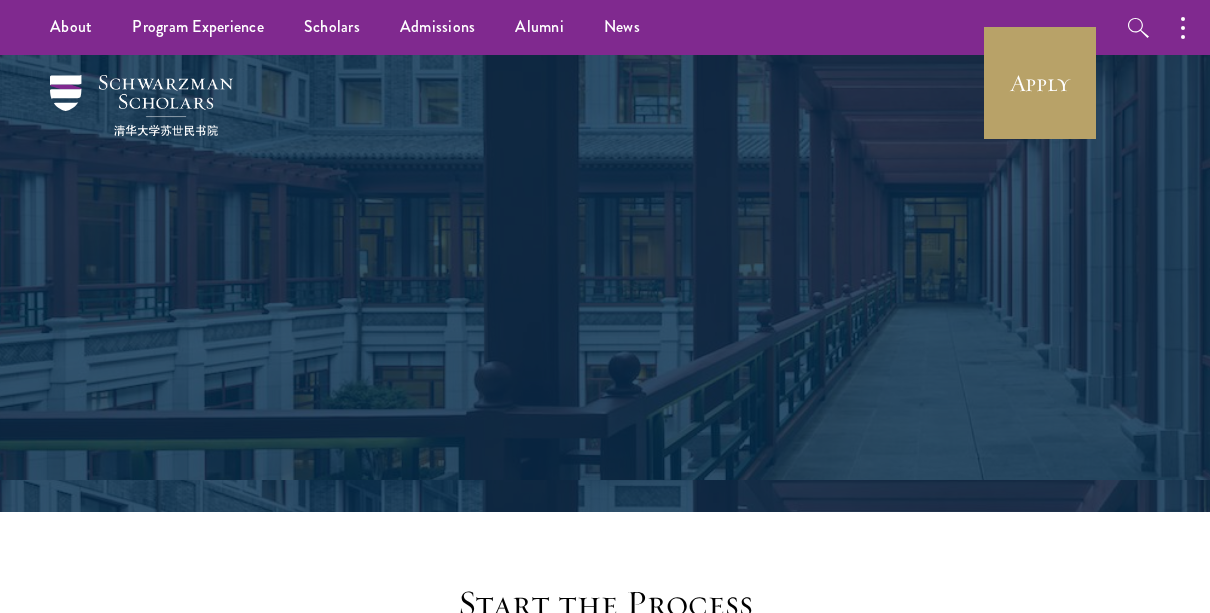 scroll, scrollTop: 0, scrollLeft: 0, axis: both 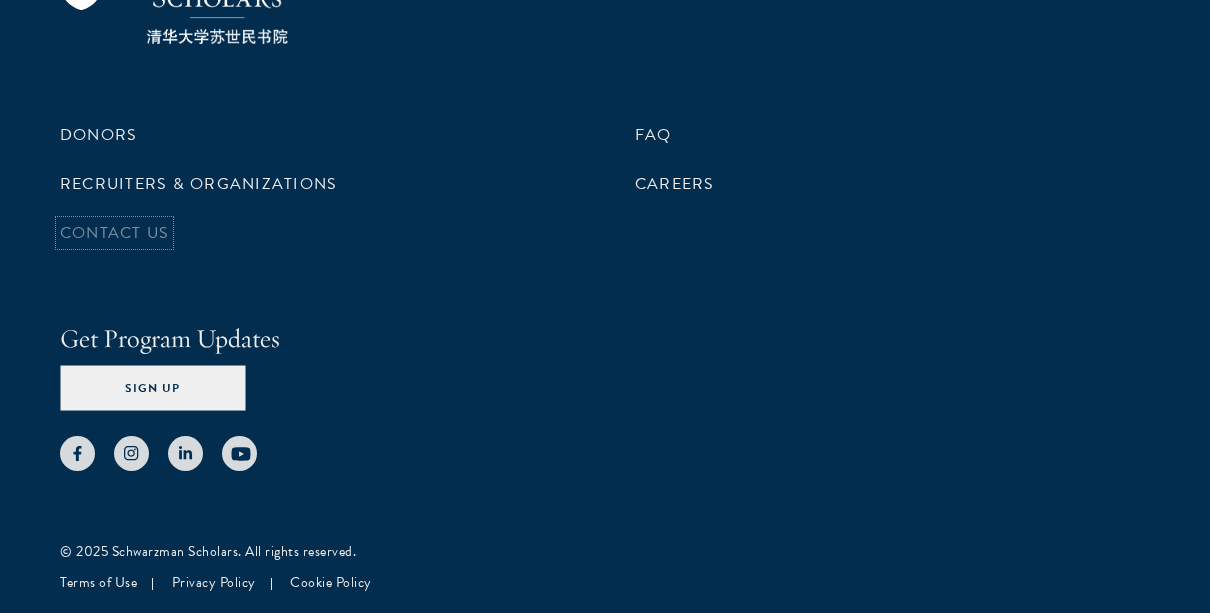 click on "Contact Us" at bounding box center (114, 233) 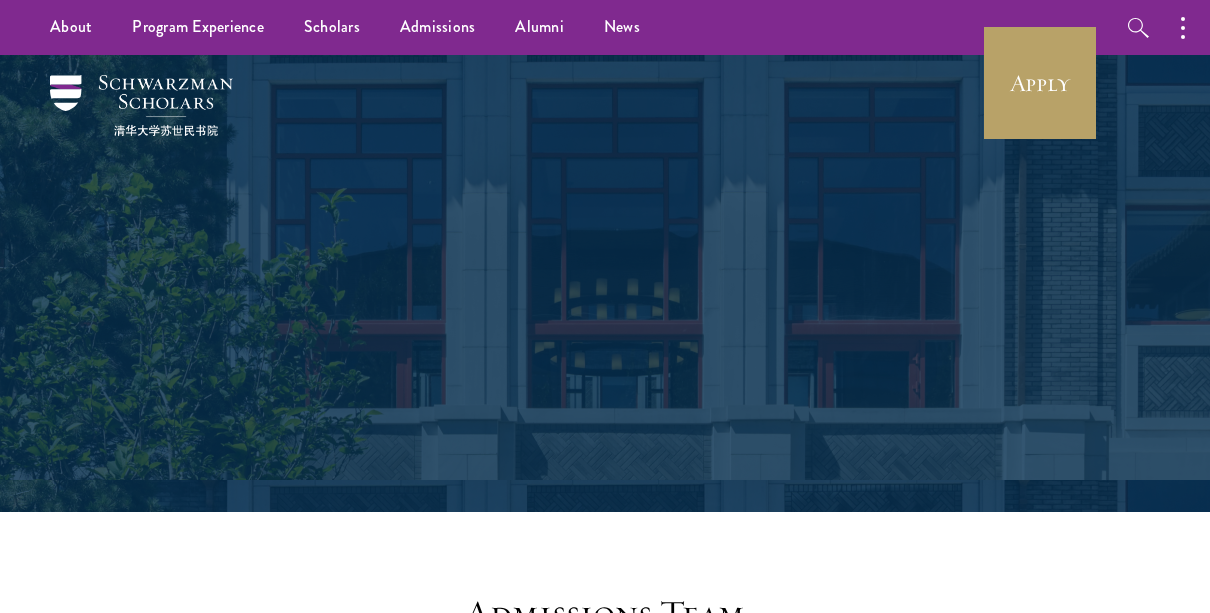 scroll, scrollTop: 0, scrollLeft: 0, axis: both 